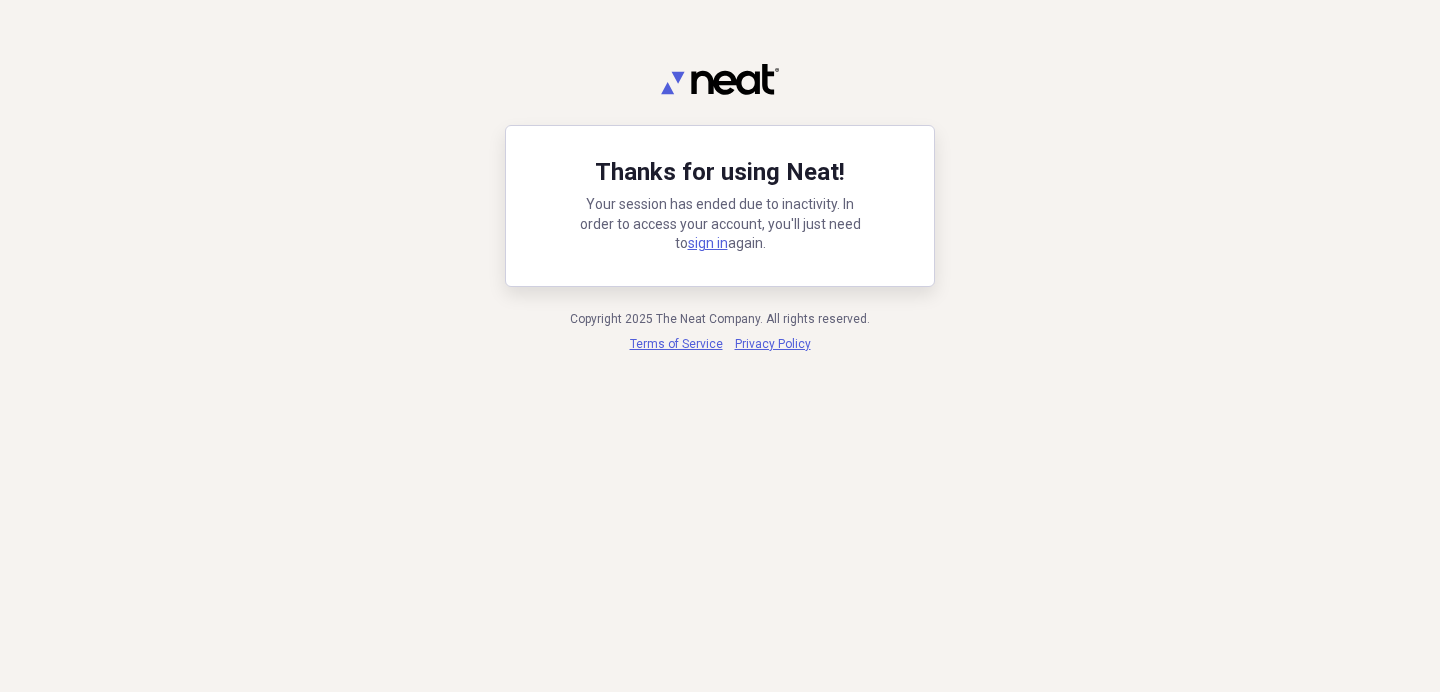 scroll, scrollTop: 0, scrollLeft: 0, axis: both 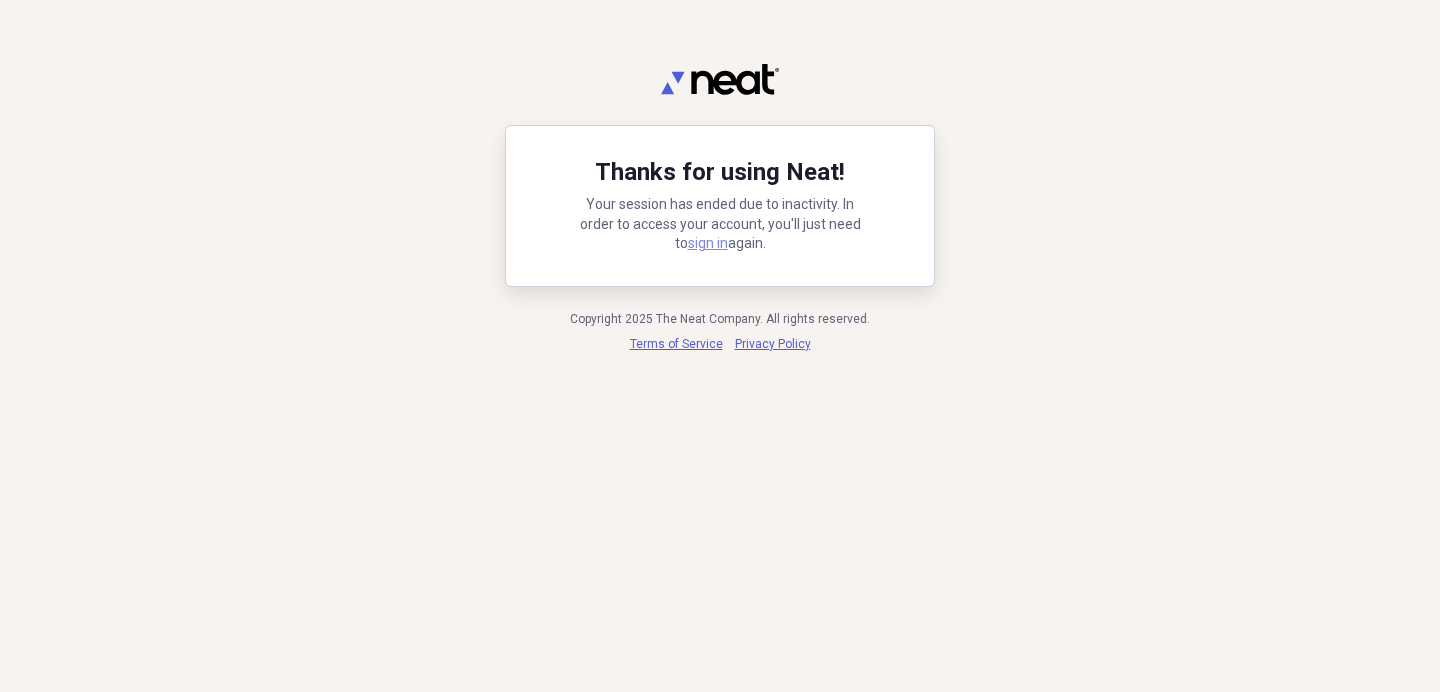 click on "sign in" at bounding box center (708, 243) 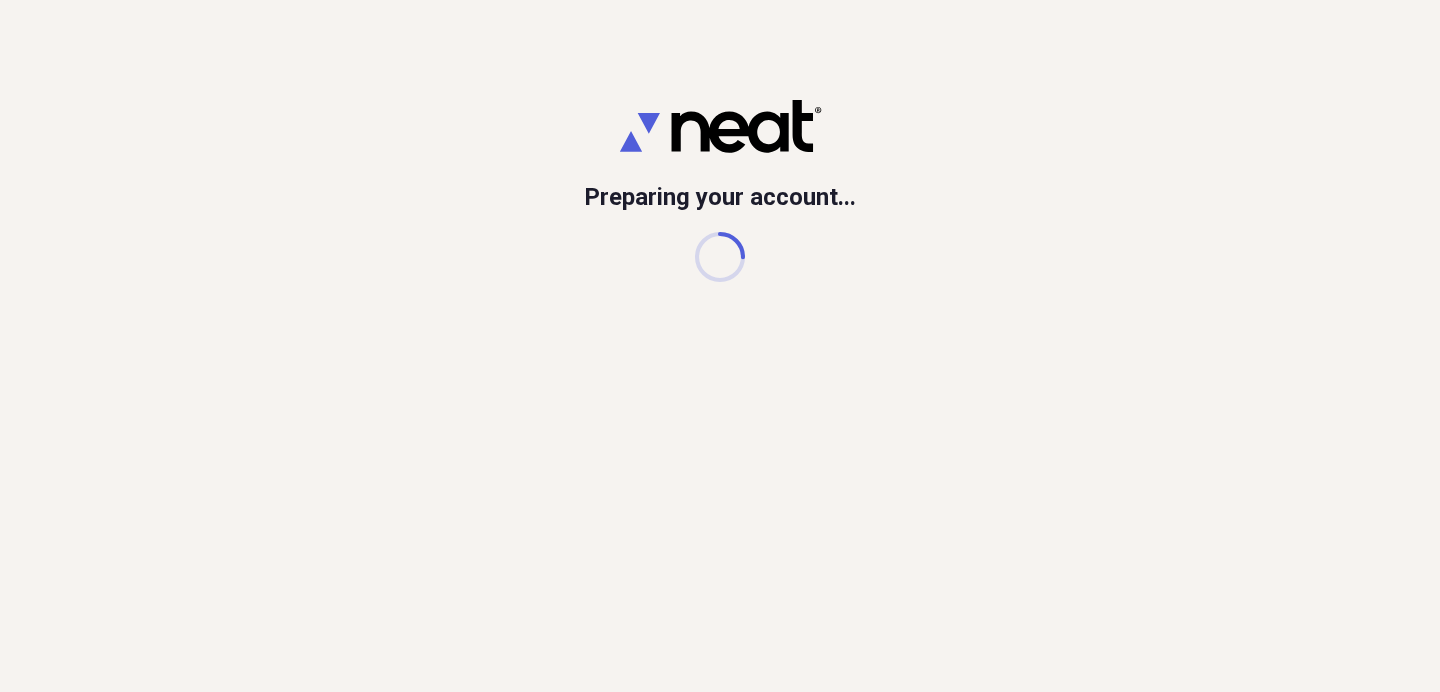 scroll, scrollTop: 0, scrollLeft: 0, axis: both 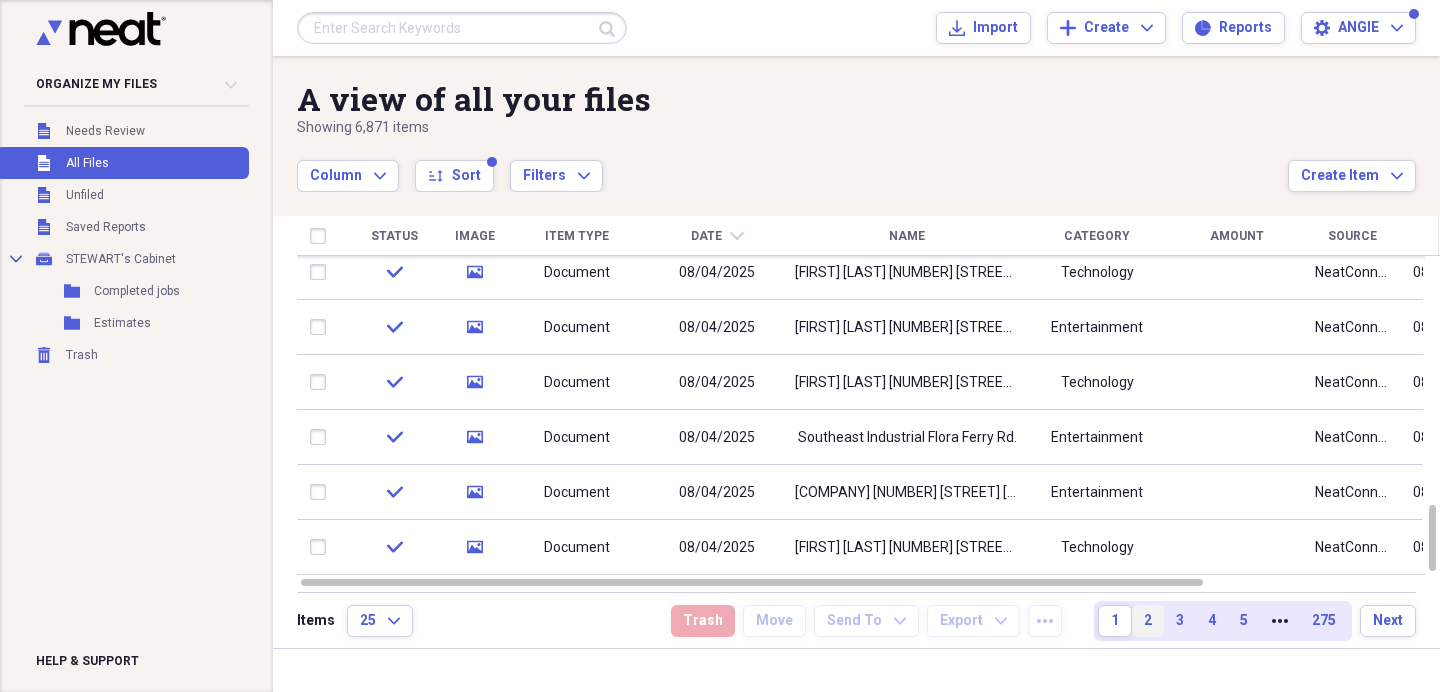 click on "2" at bounding box center (1148, 621) 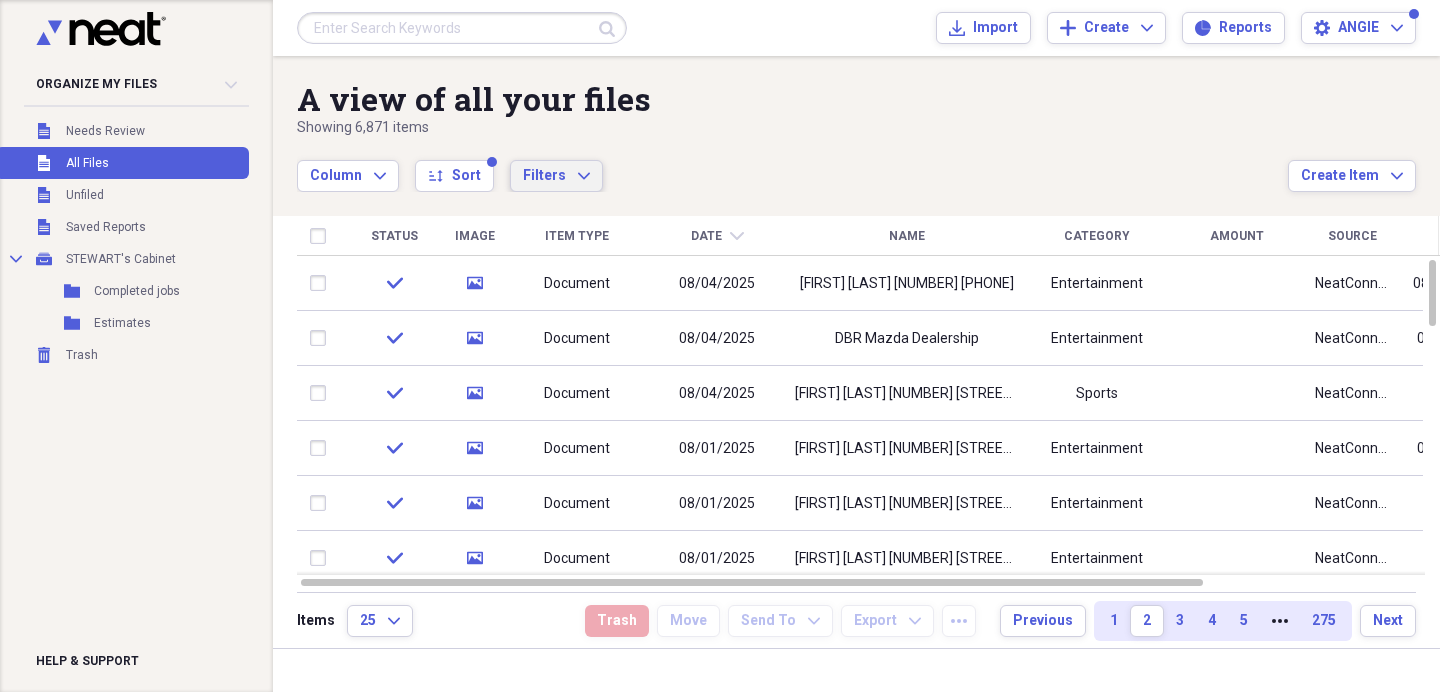 click on "Filters" at bounding box center (544, 175) 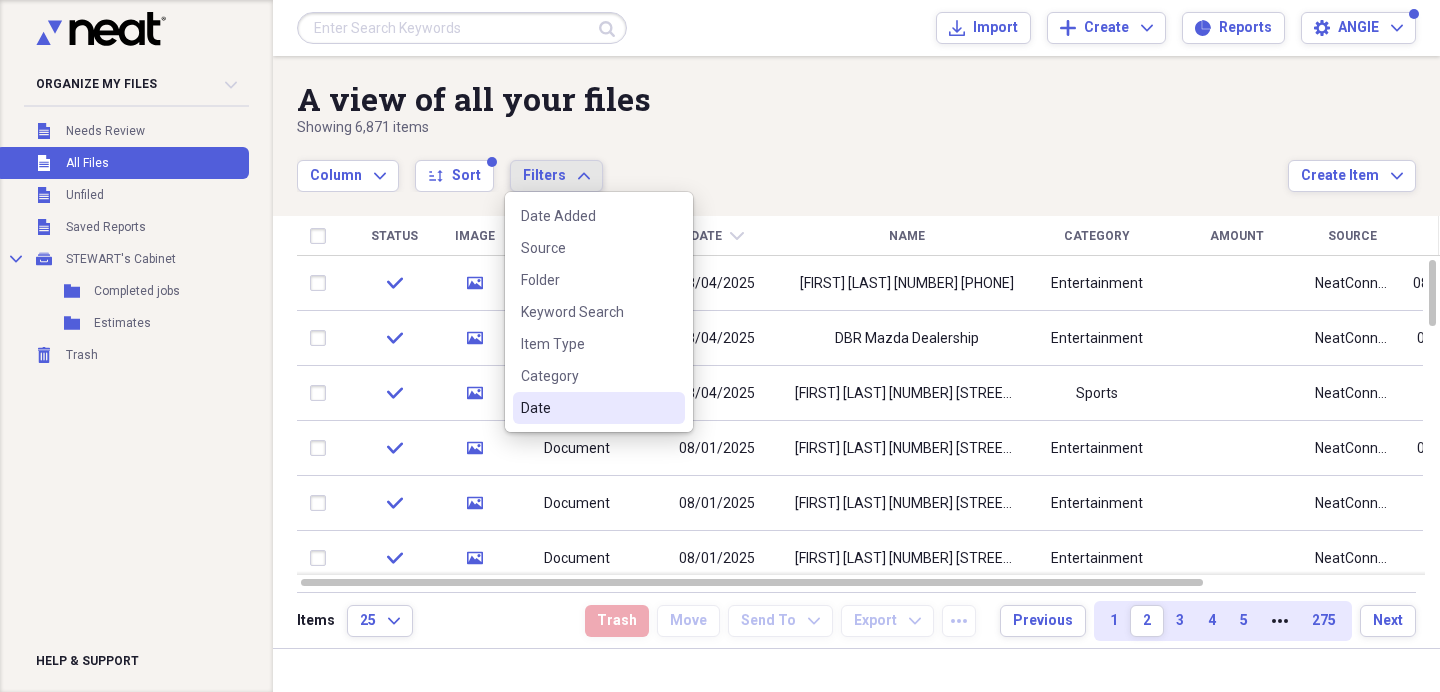 click on "Date" at bounding box center (587, 408) 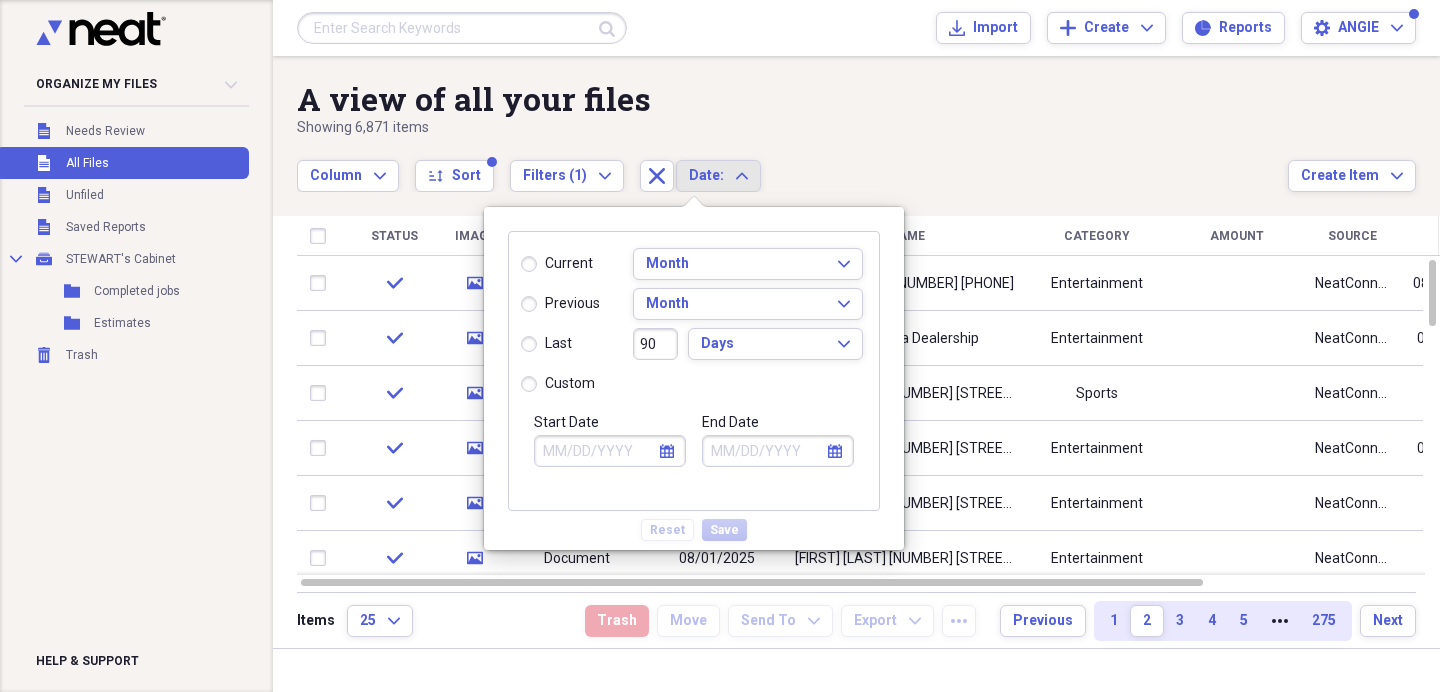 click on "calendar" 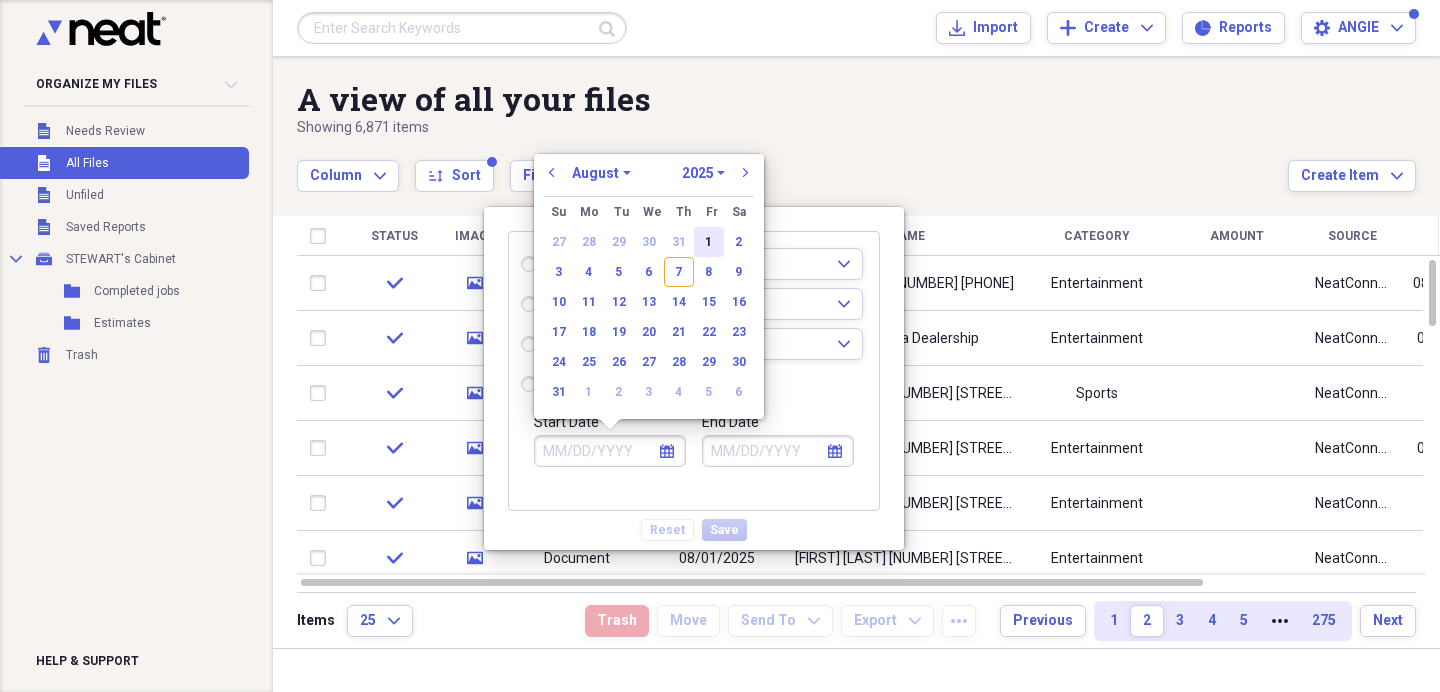 click on "1" at bounding box center [709, 242] 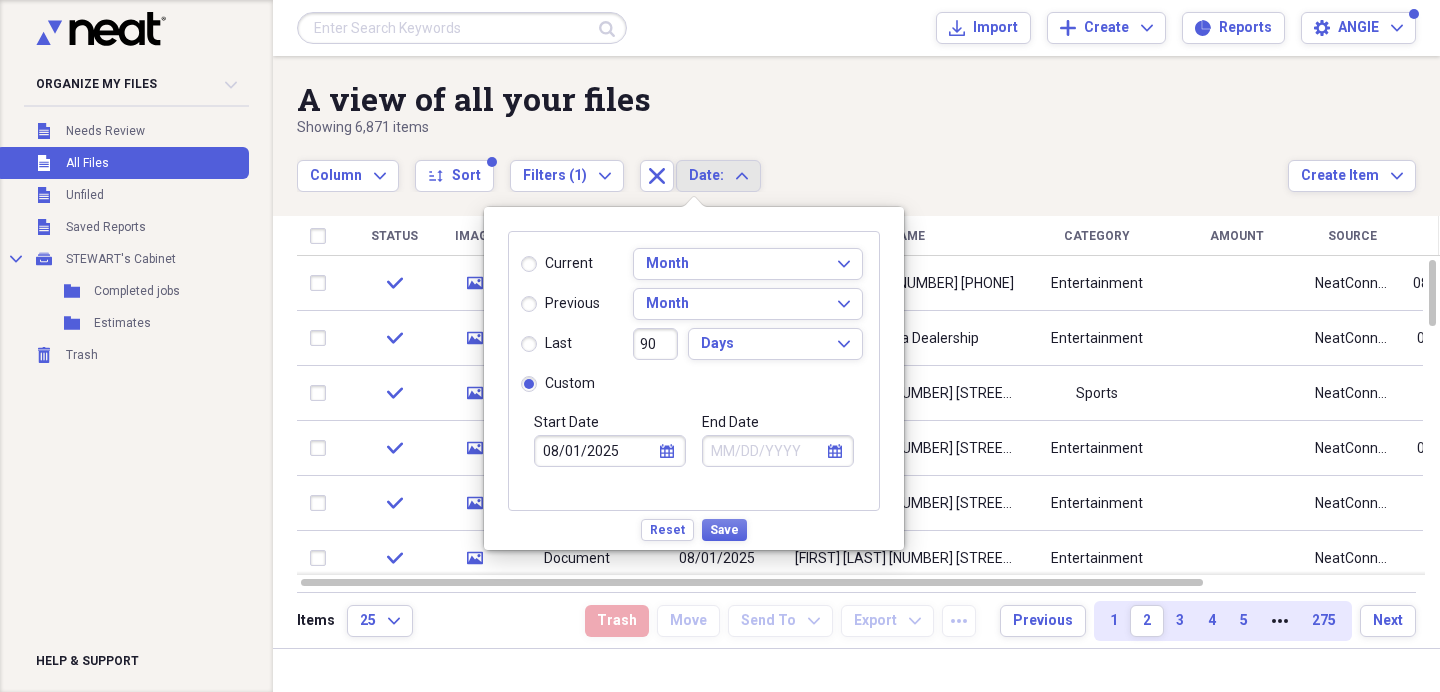 click on "calendar Calendar" at bounding box center [835, 451] 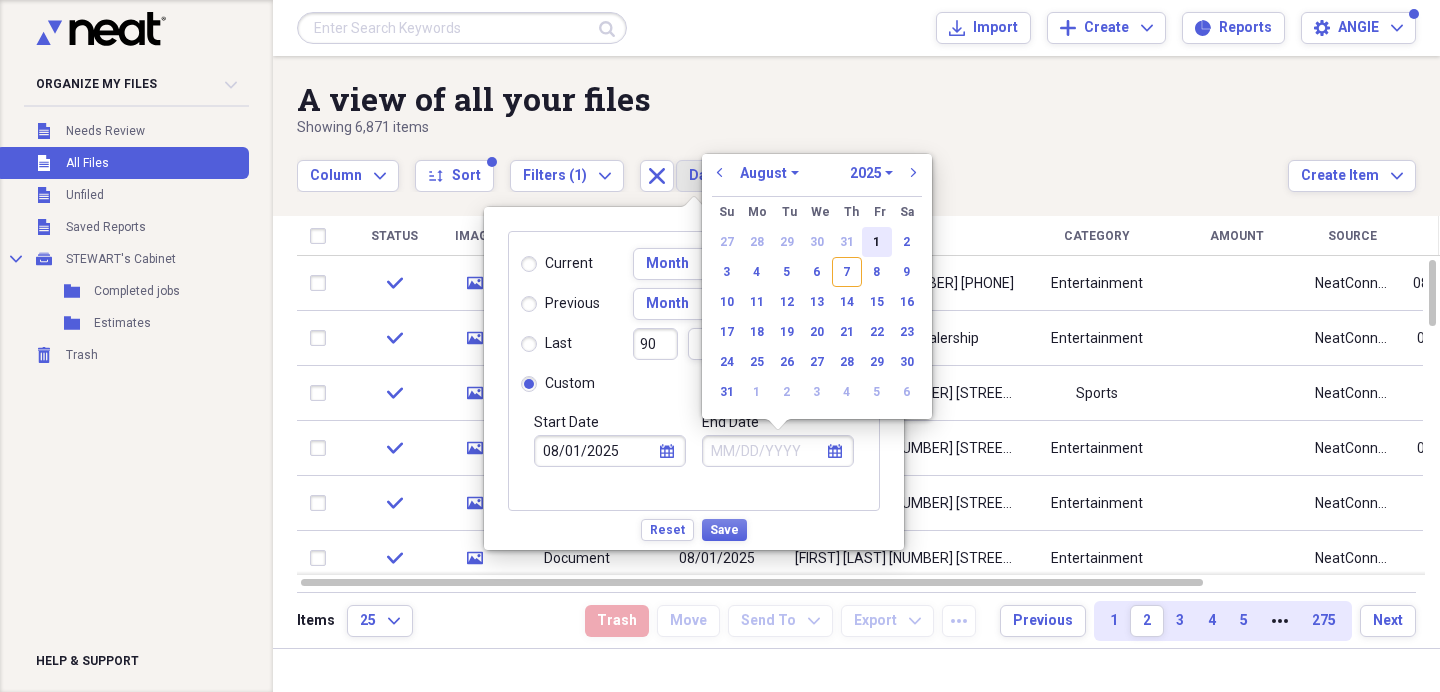click on "1" at bounding box center (877, 242) 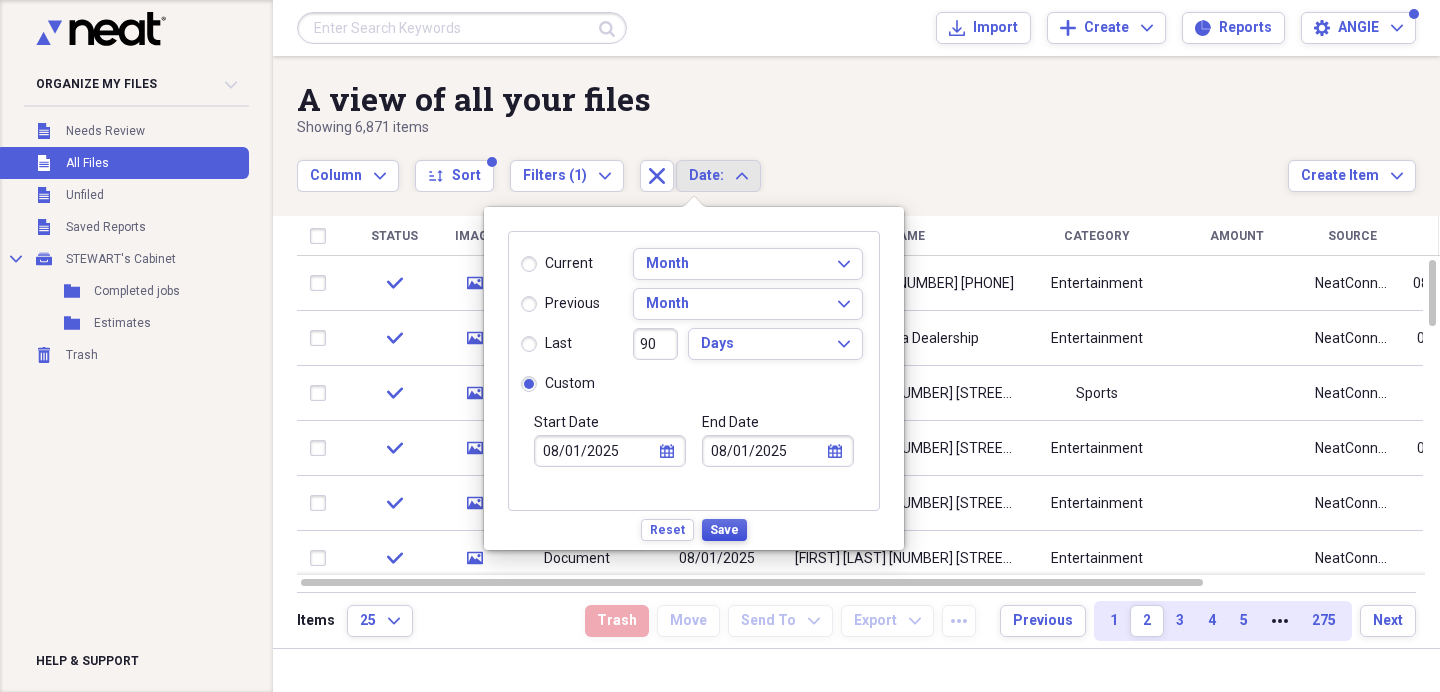 click on "Save" at bounding box center (724, 530) 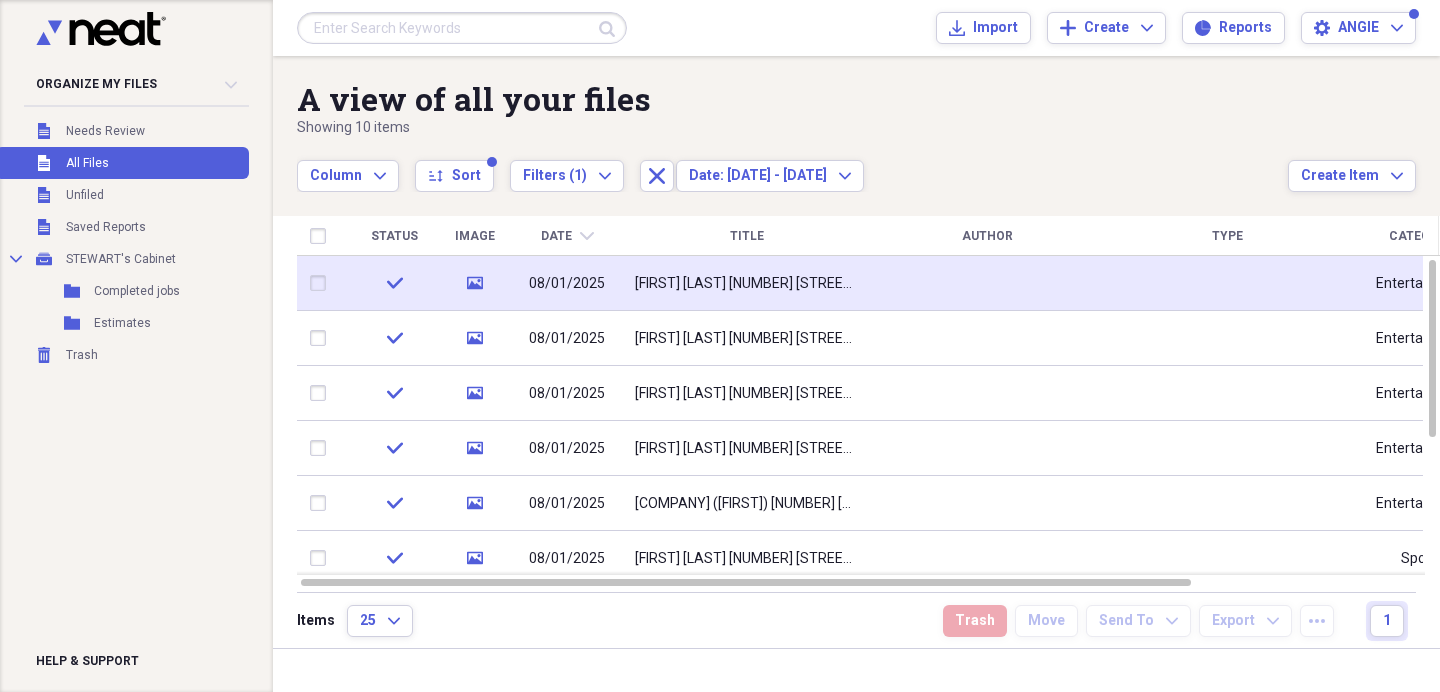 click at bounding box center [987, 283] 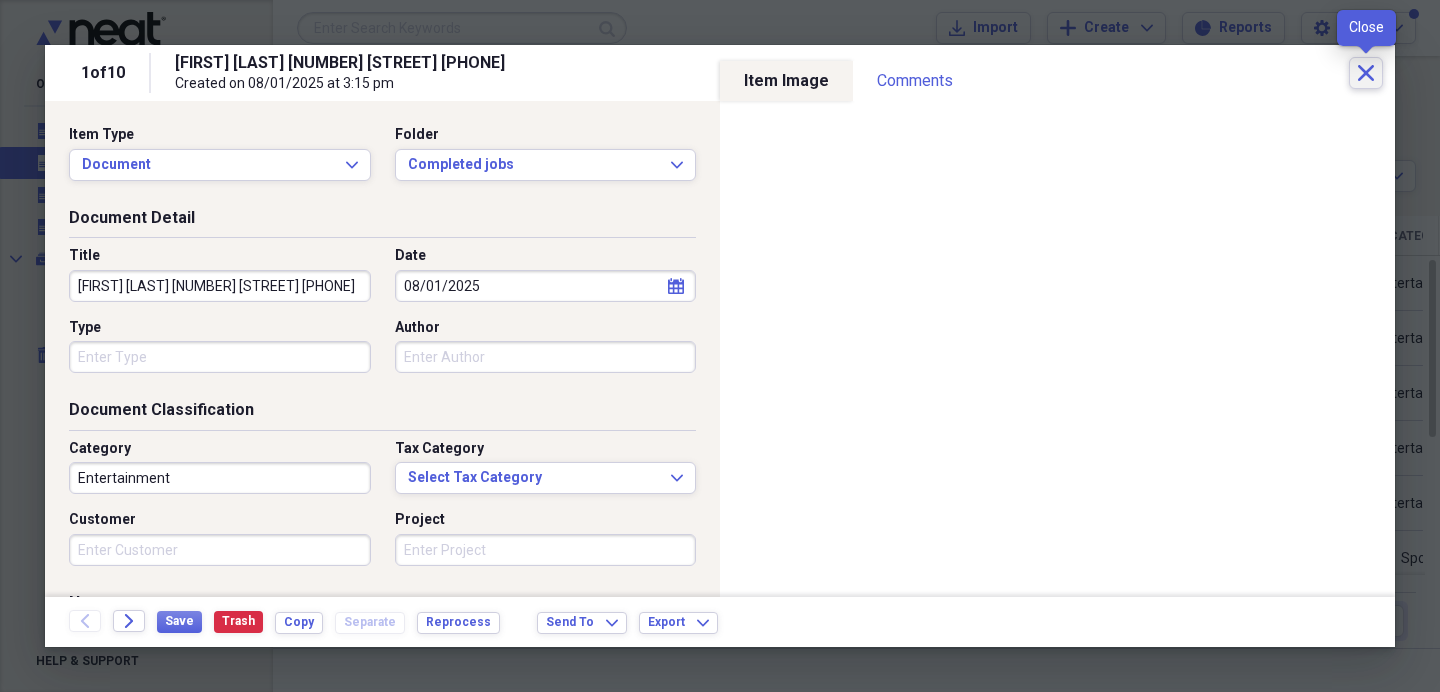 click 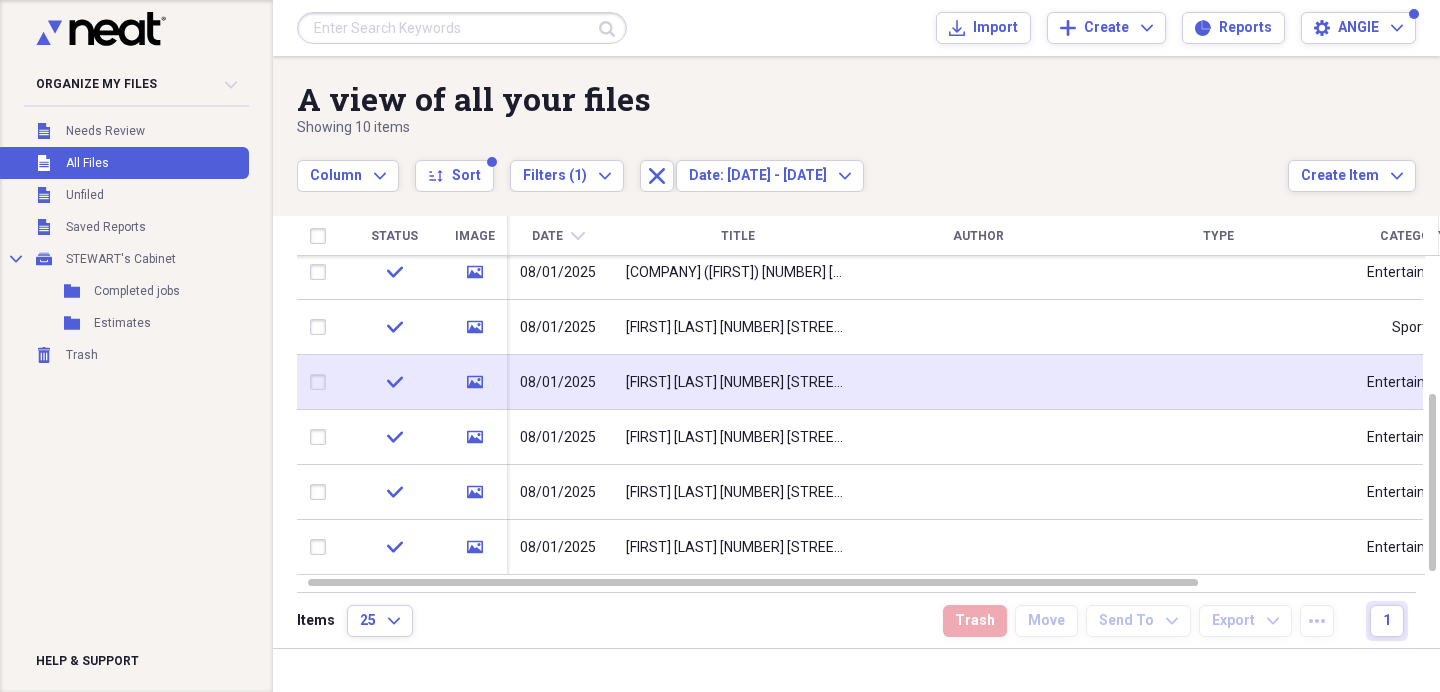 click at bounding box center [978, 382] 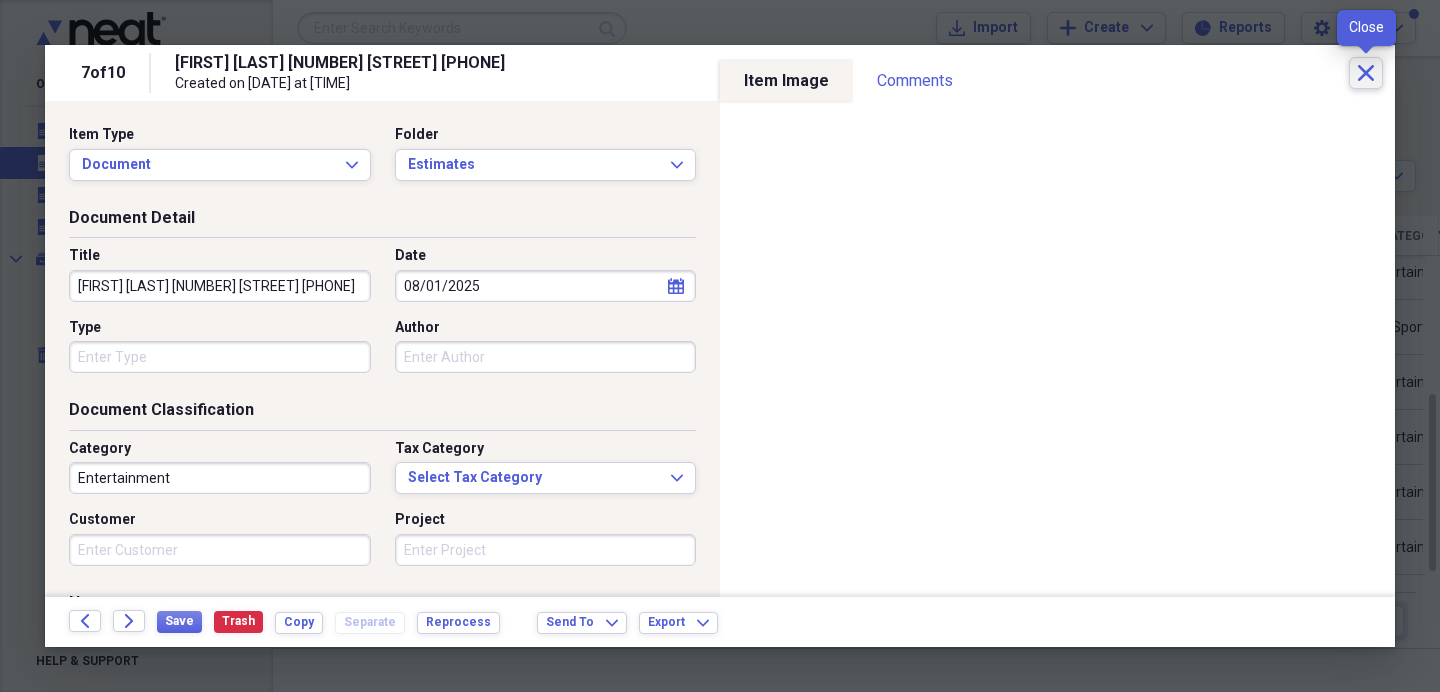 click 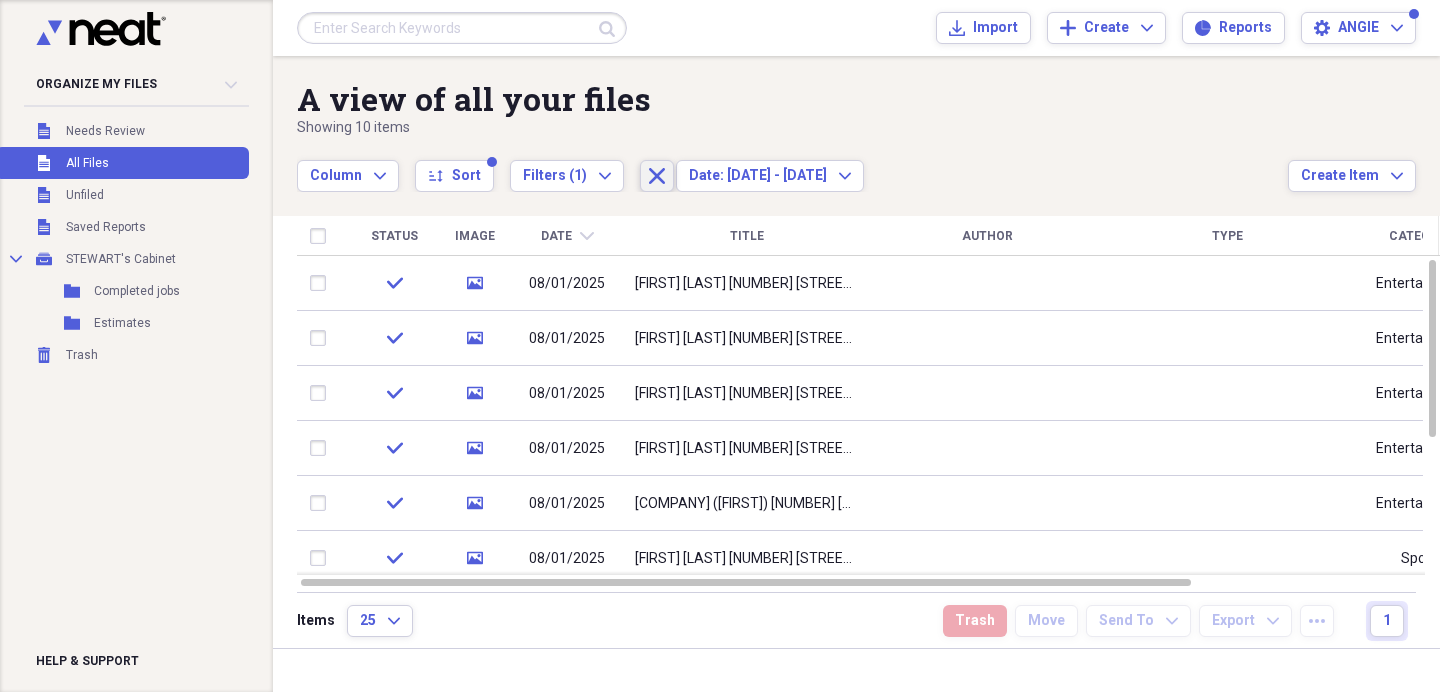 click on "Close" at bounding box center (657, 176) 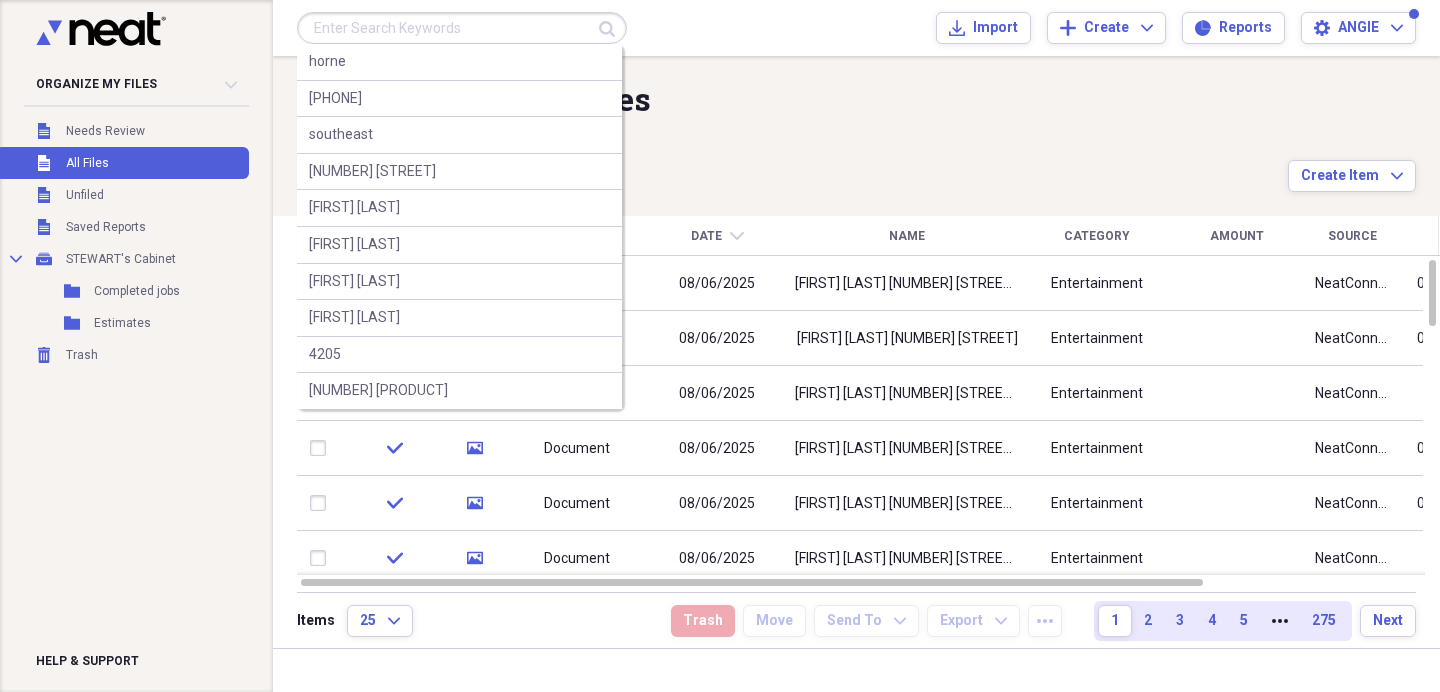 click at bounding box center (462, 28) 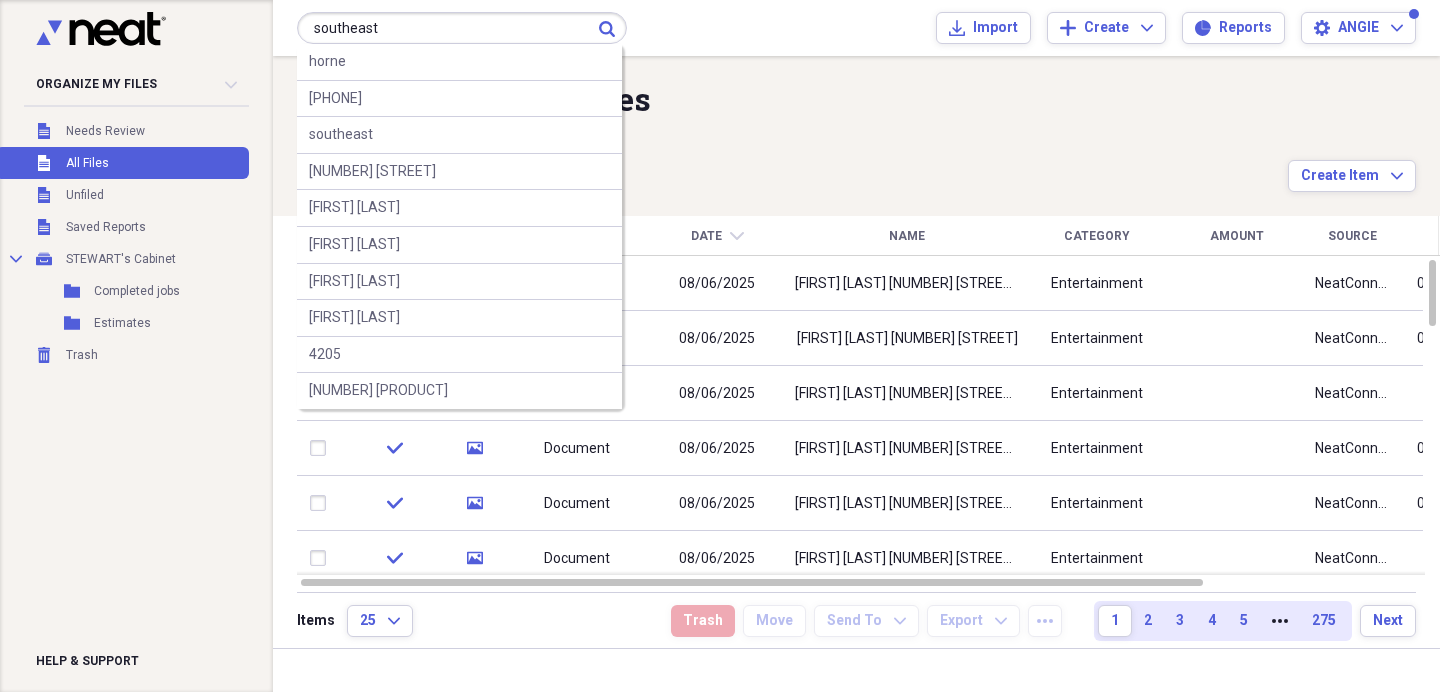 type on "southeast" 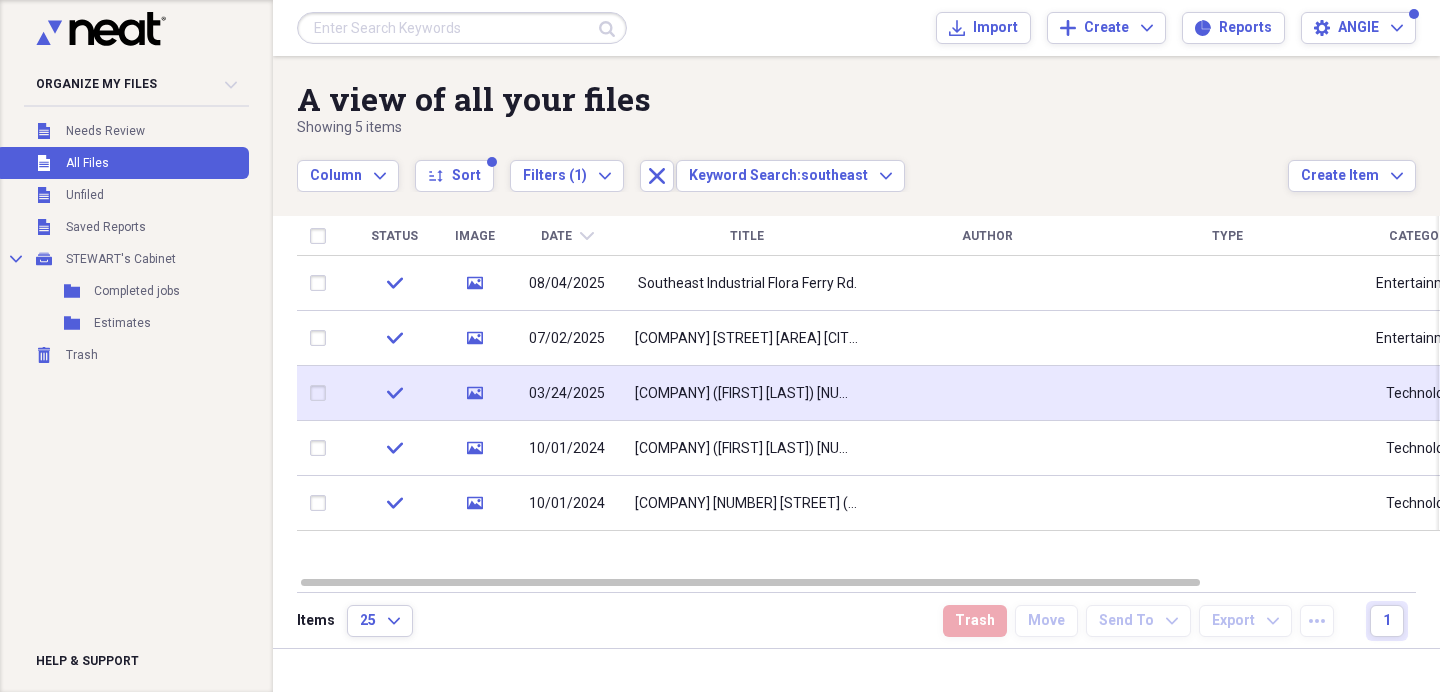 click at bounding box center (987, 393) 